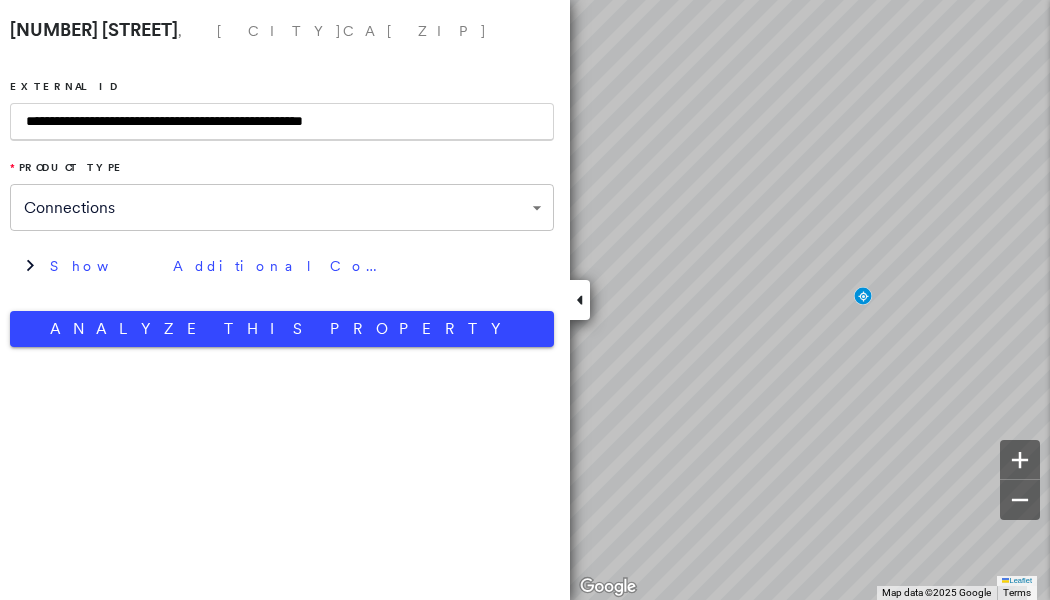 scroll, scrollTop: 0, scrollLeft: 0, axis: both 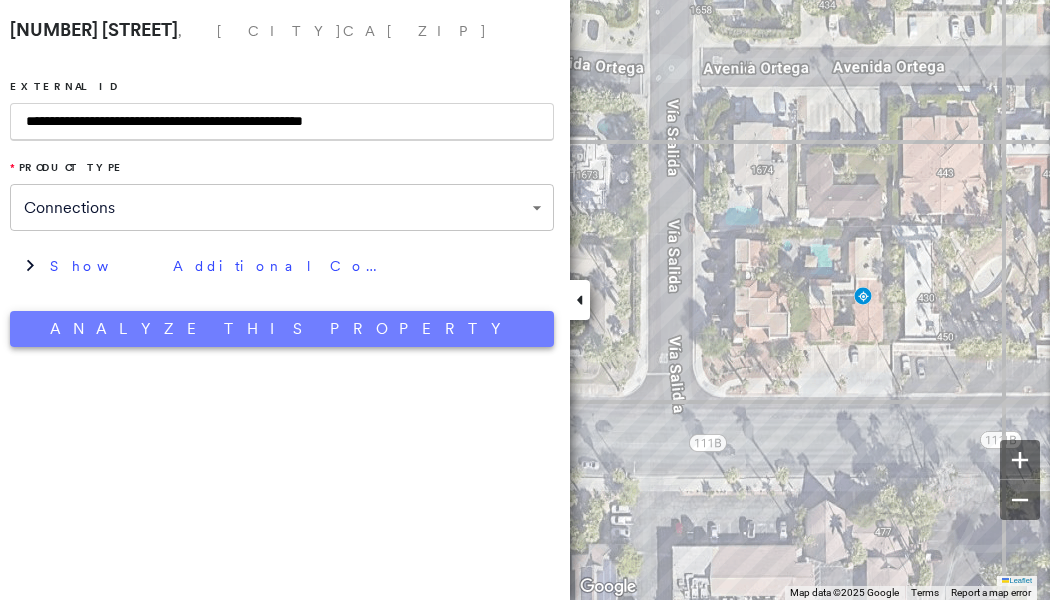 click on "Analyze This Property" at bounding box center (282, 329) 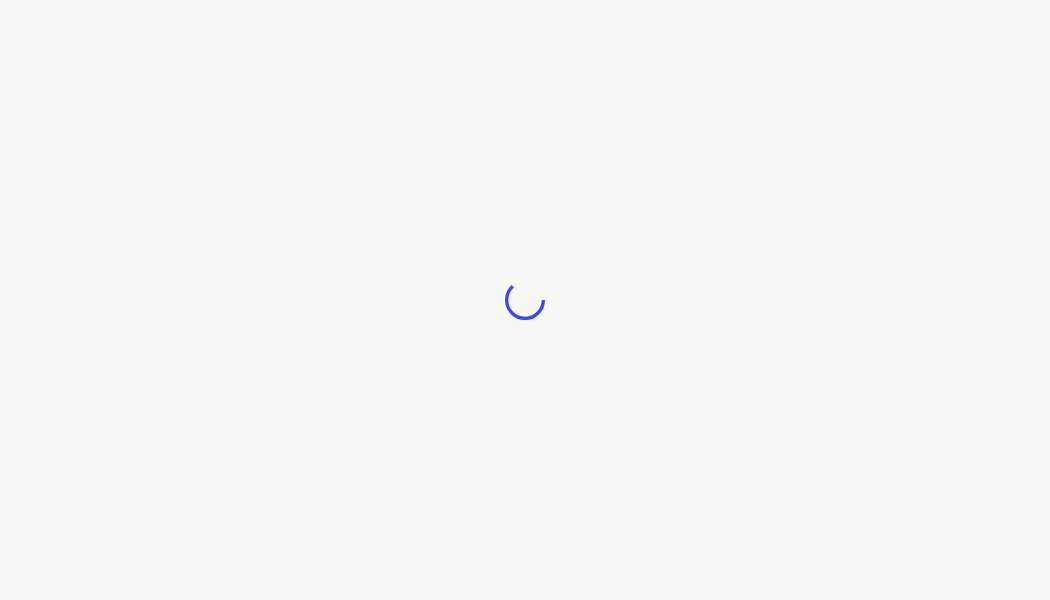scroll, scrollTop: 0, scrollLeft: 0, axis: both 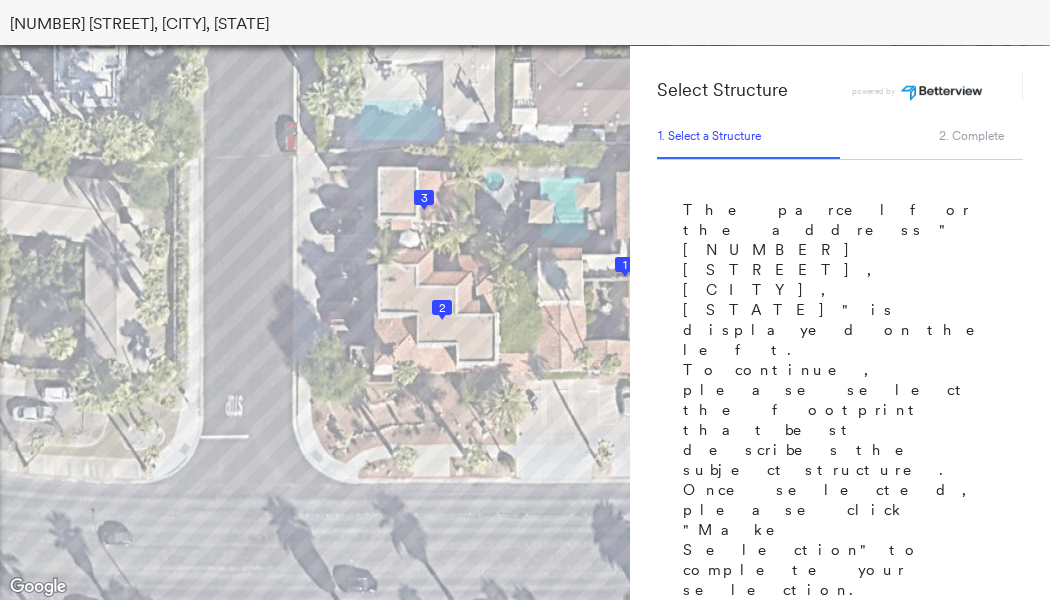 click on "1" at bounding box center (625, 265) 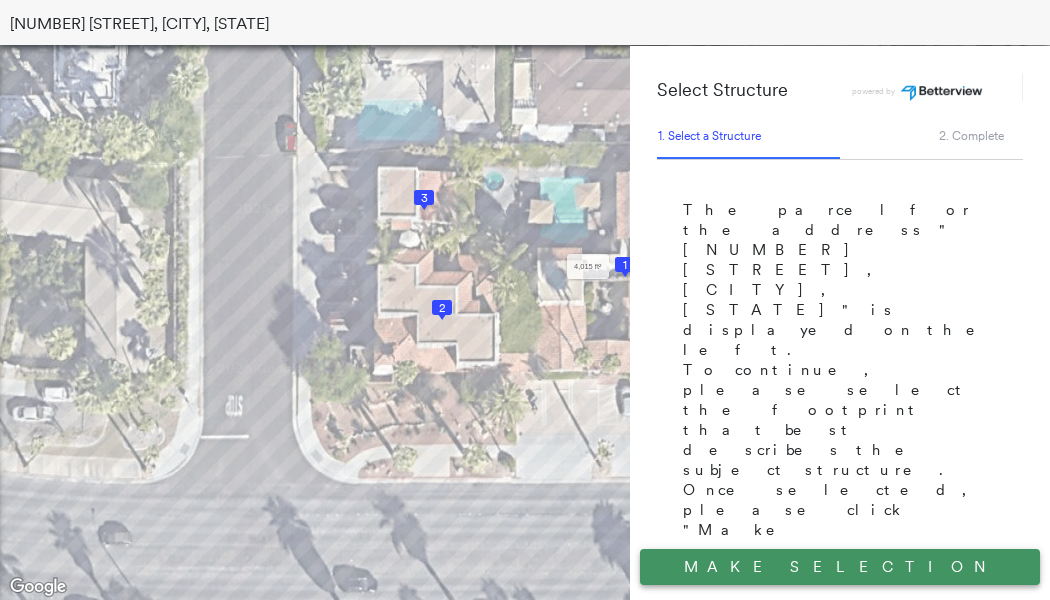 click on "Make Selection" at bounding box center [840, 567] 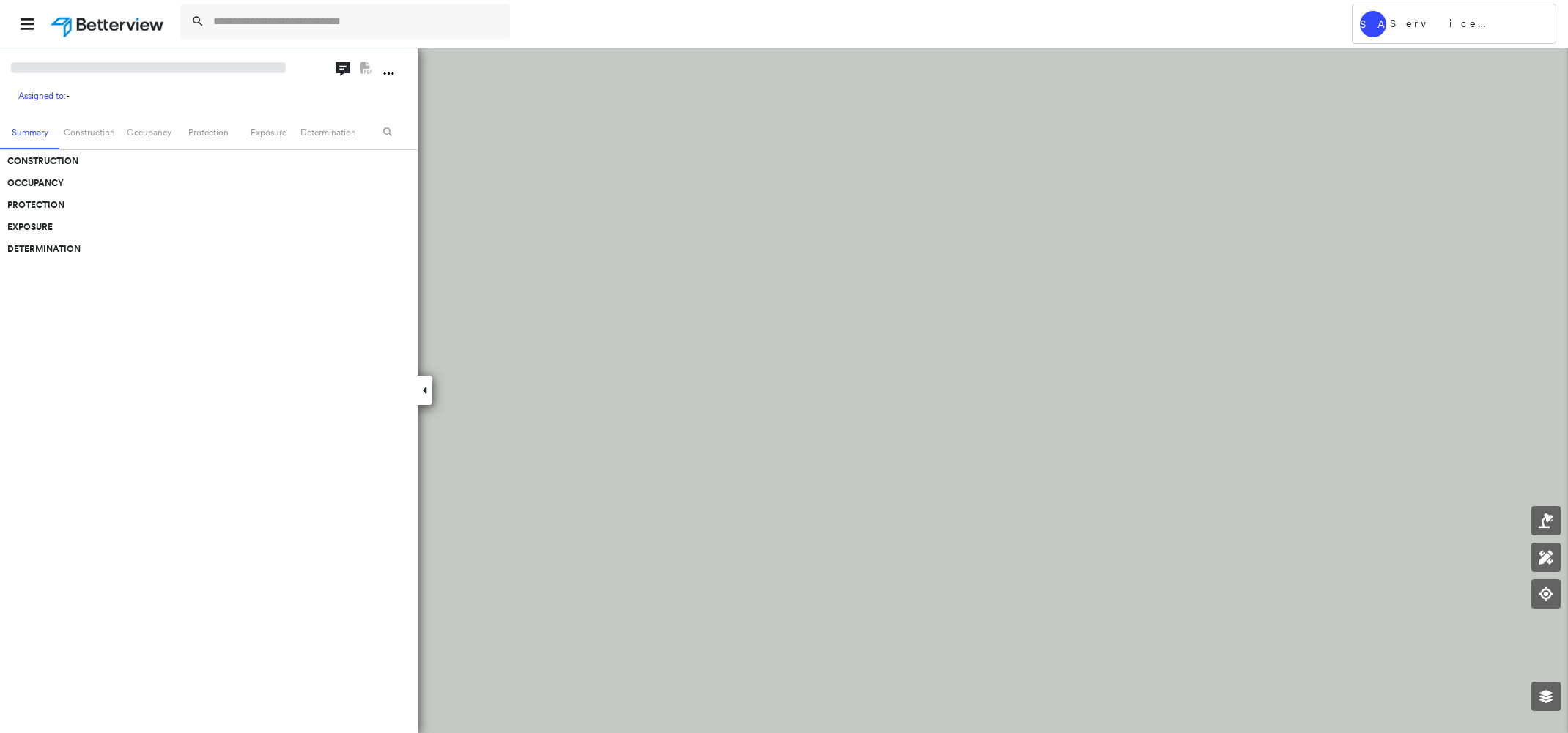 scroll, scrollTop: 0, scrollLeft: 0, axis: both 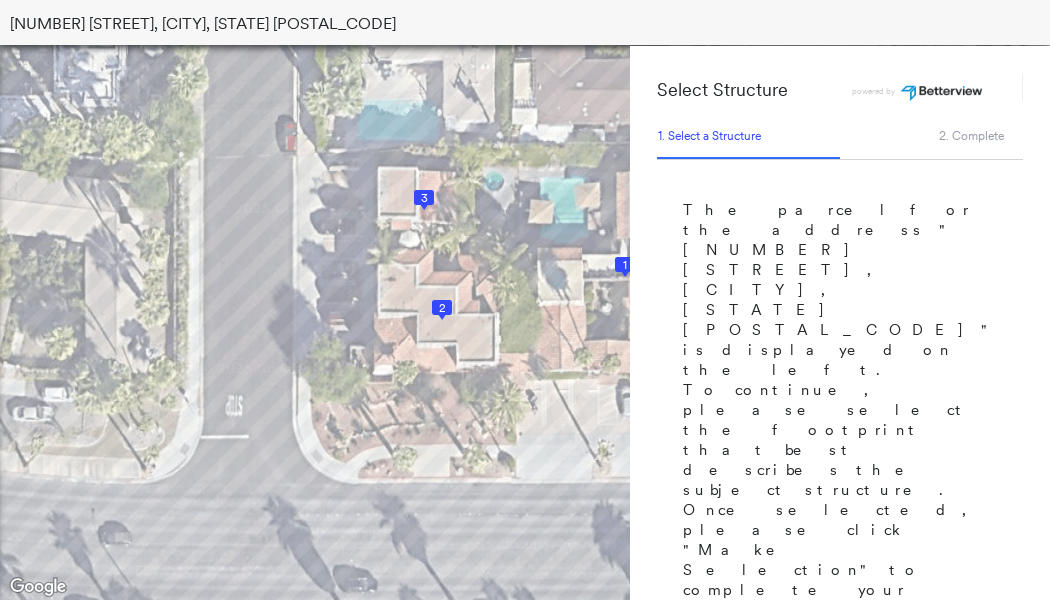 click on "1" at bounding box center (625, 265) 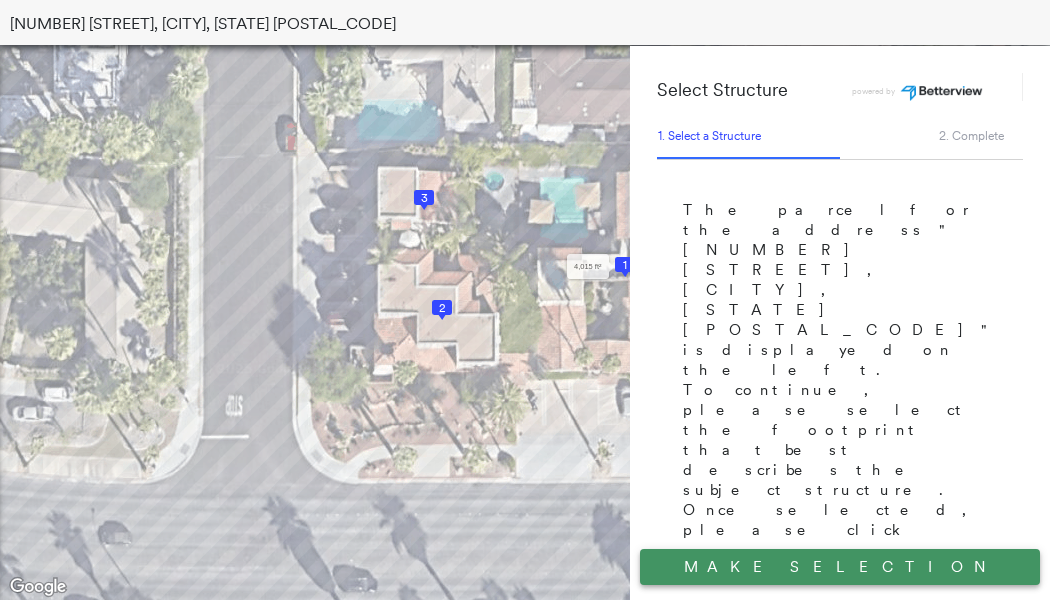 click on "Make Selection" at bounding box center (840, 567) 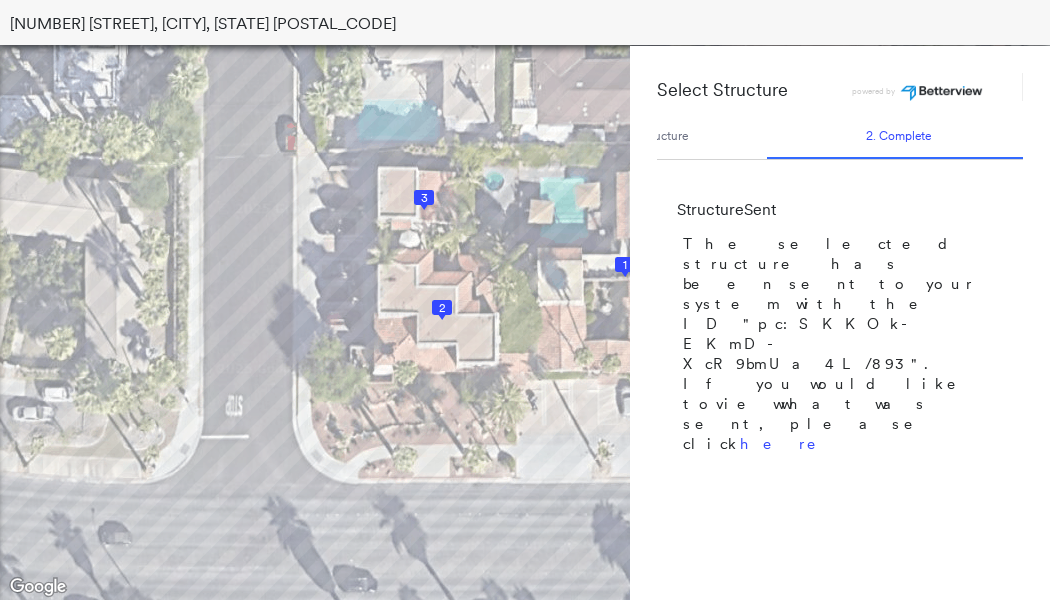 scroll, scrollTop: 0, scrollLeft: 78, axis: horizontal 